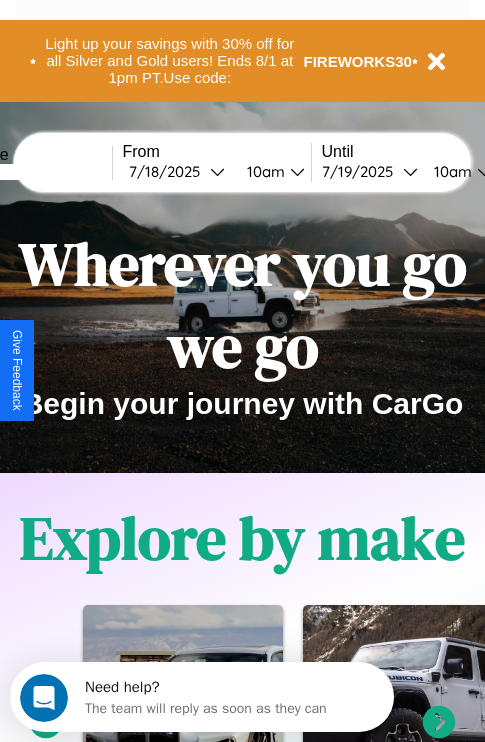 scroll, scrollTop: 0, scrollLeft: 0, axis: both 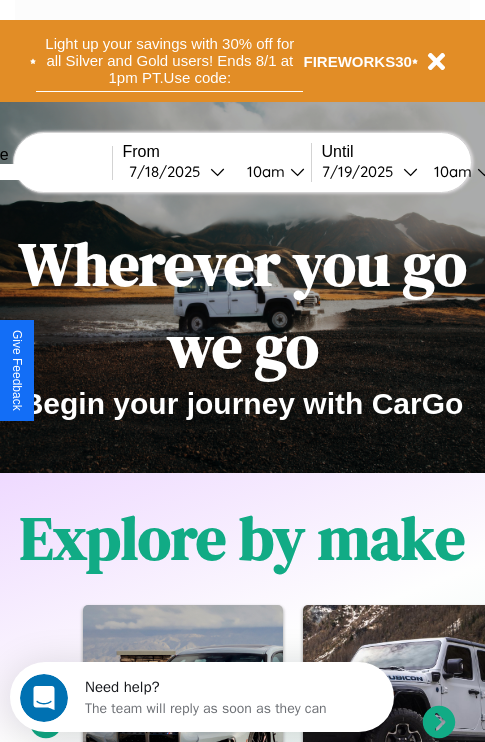 click on "Light up your savings with 30% off for all Silver and Gold users! Ends 8/1 at 1pm PT.  Use code:" at bounding box center [169, 61] 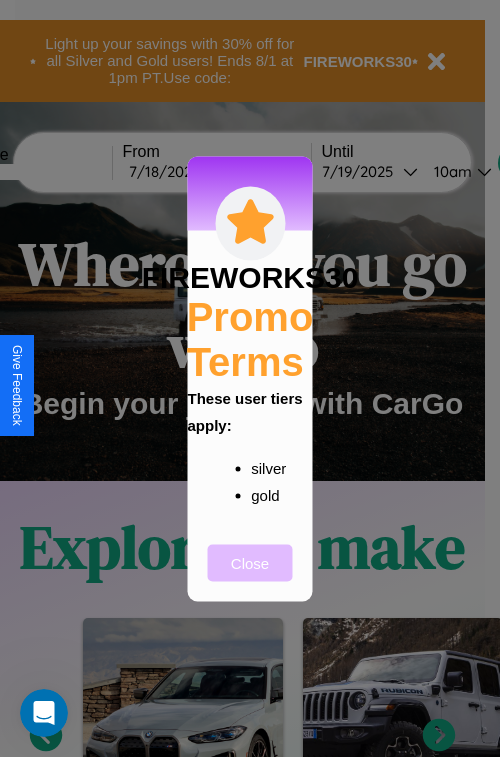 click on "Close" at bounding box center [250, 562] 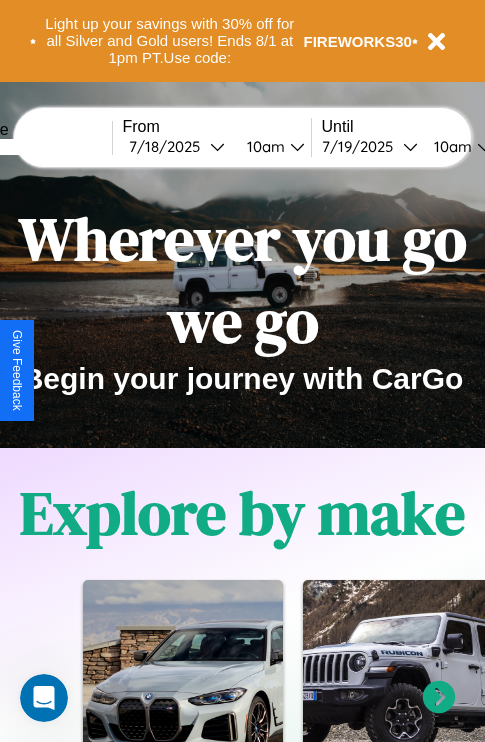 scroll, scrollTop: 0, scrollLeft: 0, axis: both 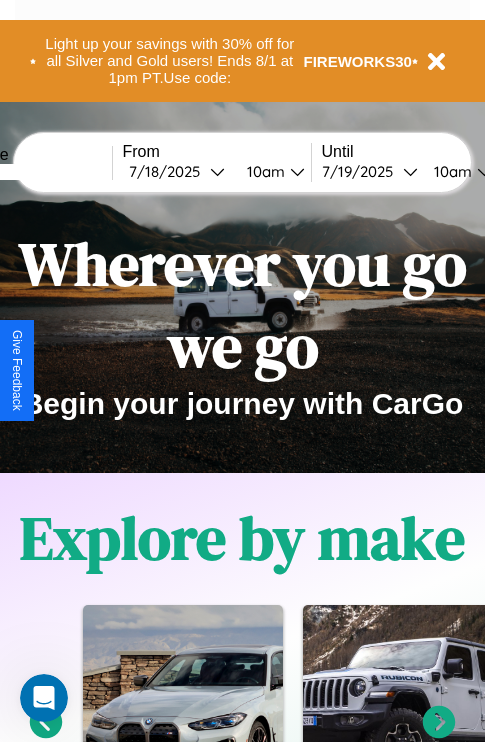 click at bounding box center [37, 172] 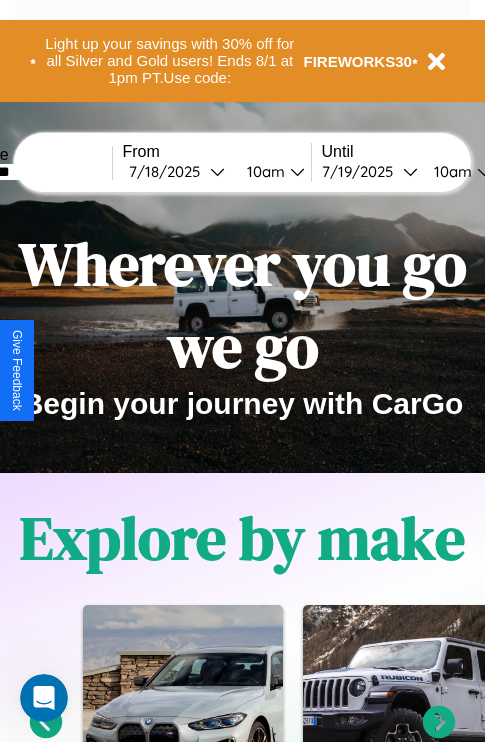 type on "********" 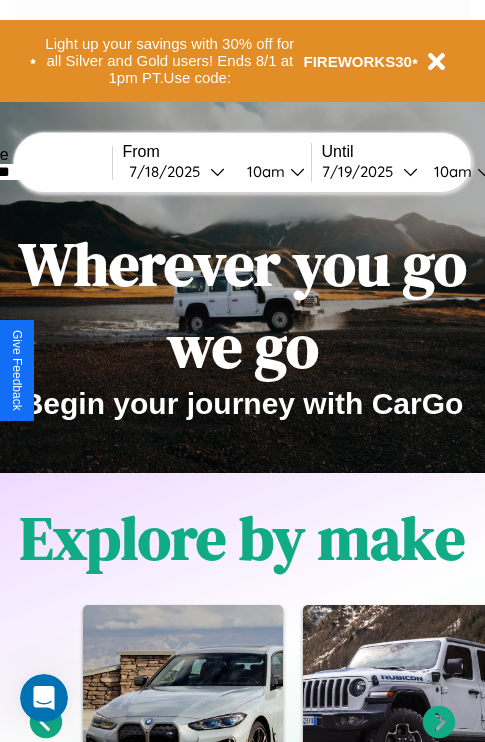 select on "*" 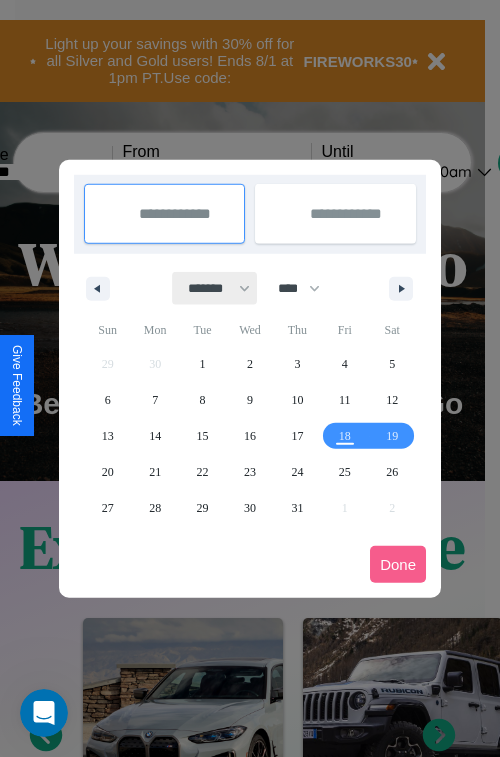 click on "******* ******** ***** ***** *** **** **** ****** ********* ******* ******** ********" at bounding box center [215, 288] 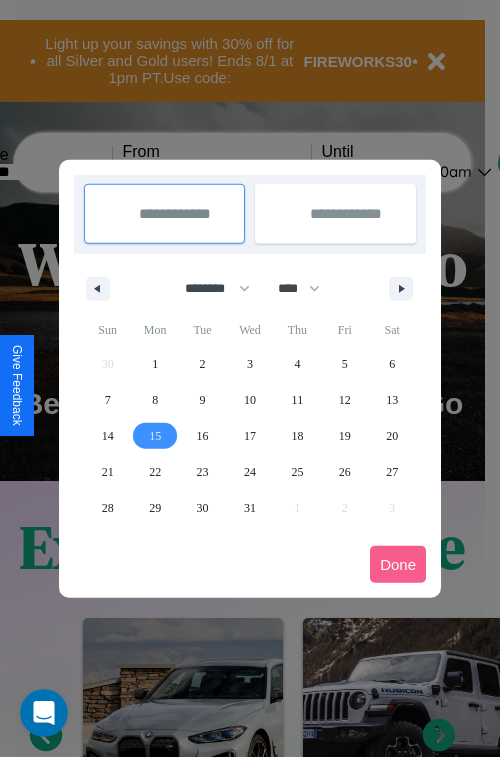 click on "15" at bounding box center [155, 436] 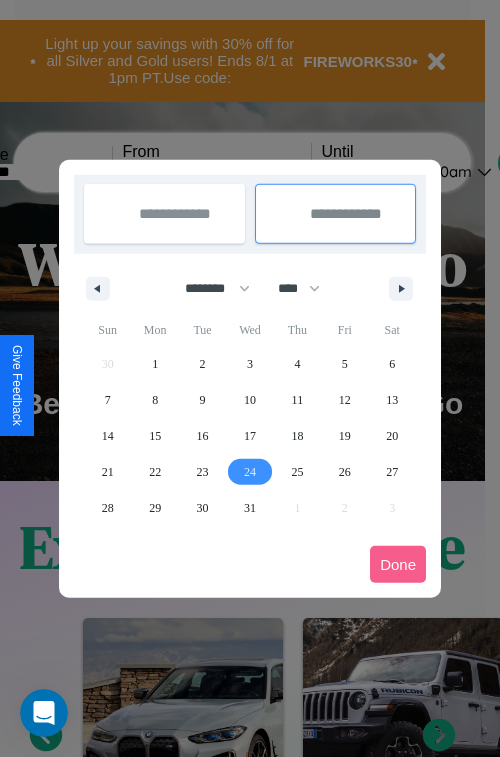 click on "24" at bounding box center [250, 472] 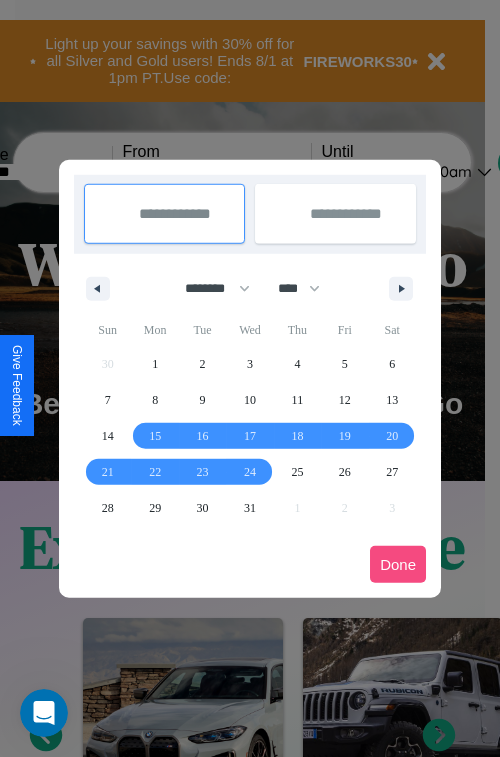 click on "Done" at bounding box center [398, 564] 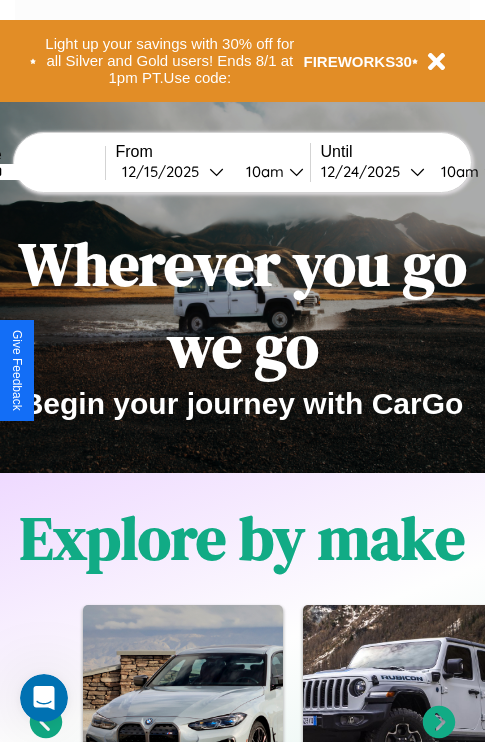 scroll, scrollTop: 0, scrollLeft: 81, axis: horizontal 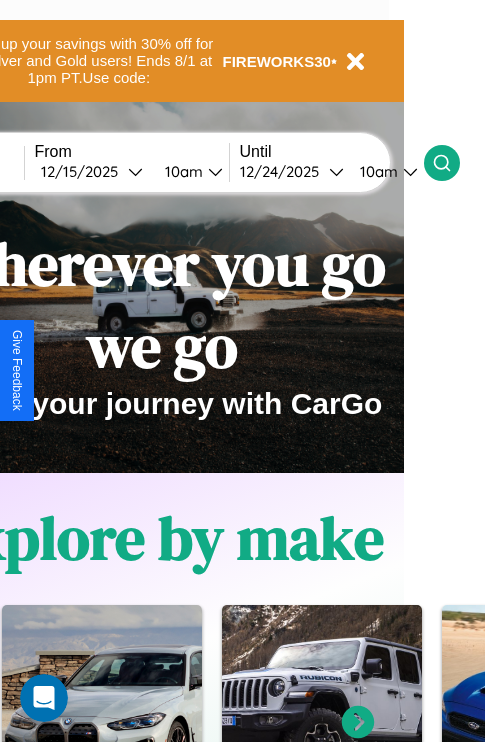 click 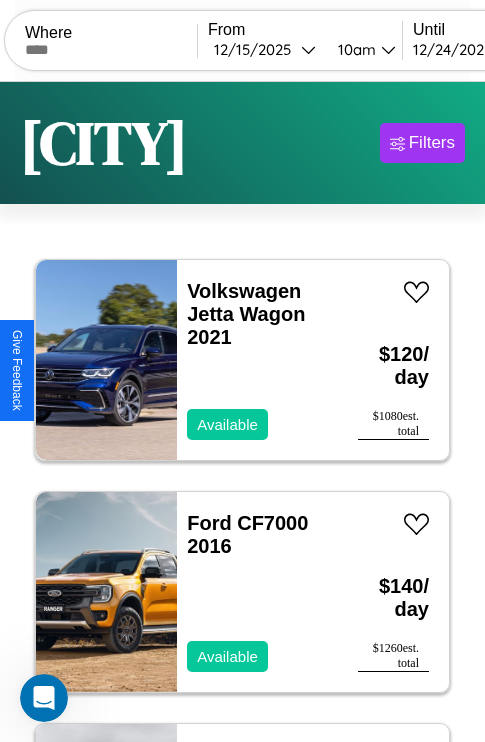scroll, scrollTop: 66, scrollLeft: 0, axis: vertical 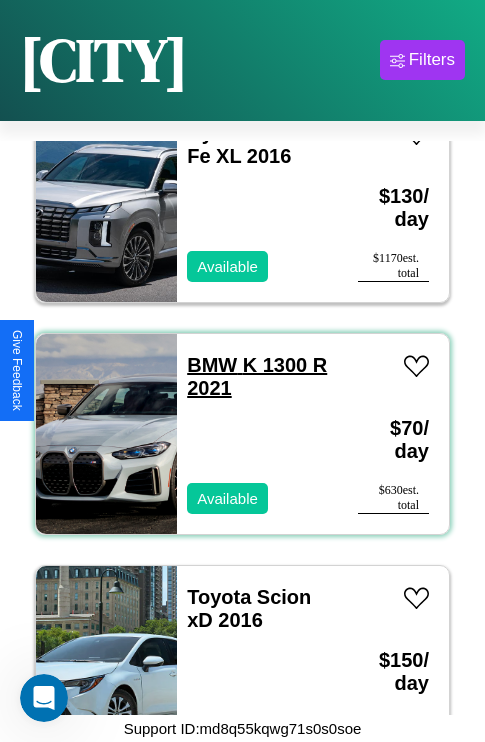 click on "BMW   K 1300 R   2021" at bounding box center [257, 376] 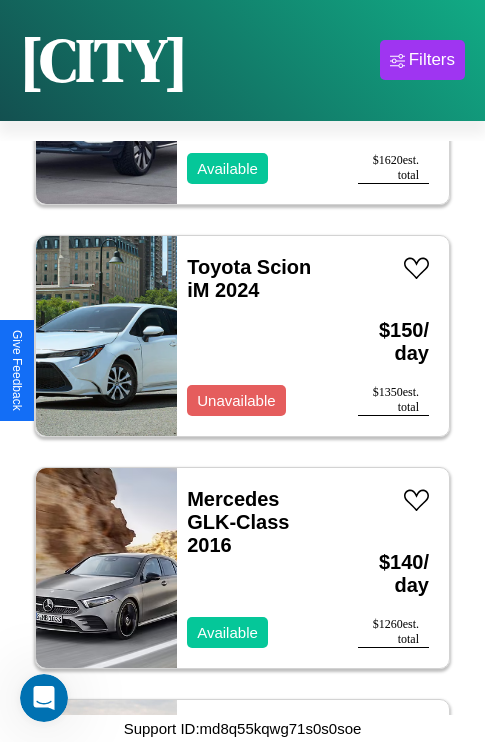 scroll, scrollTop: 30699, scrollLeft: 0, axis: vertical 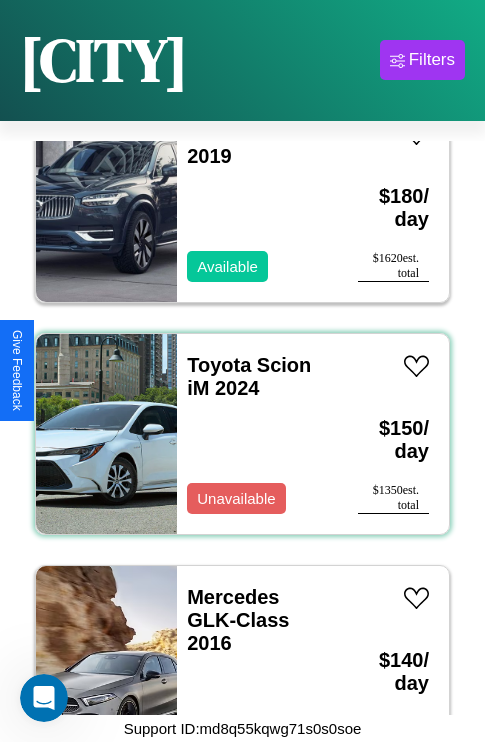 click on "Toyota   Scion iM   2024 Unavailable" at bounding box center (257, 434) 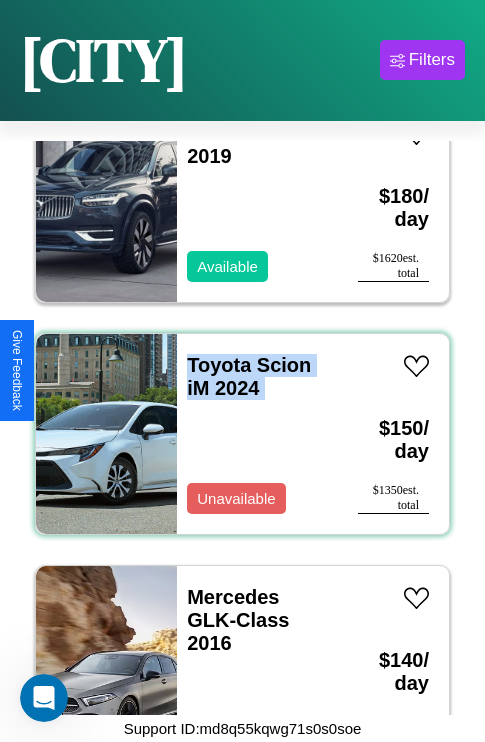 click on "Toyota   Scion iM   2024 Unavailable" at bounding box center [257, 434] 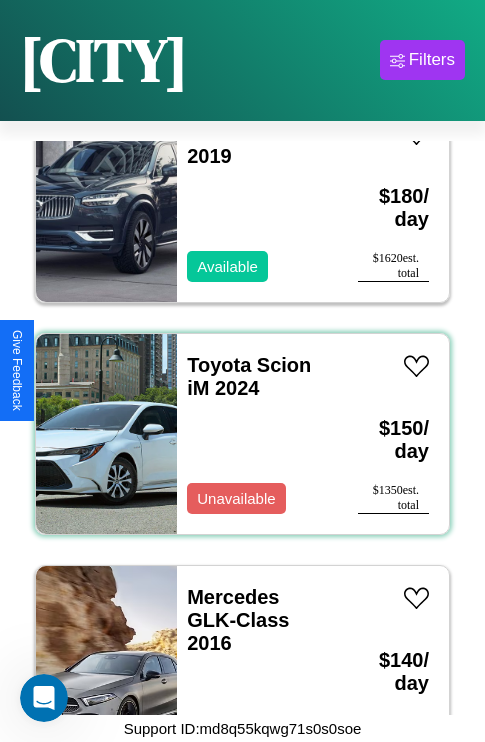click on "Toyota   Scion iM   2024 Unavailable" at bounding box center [257, 434] 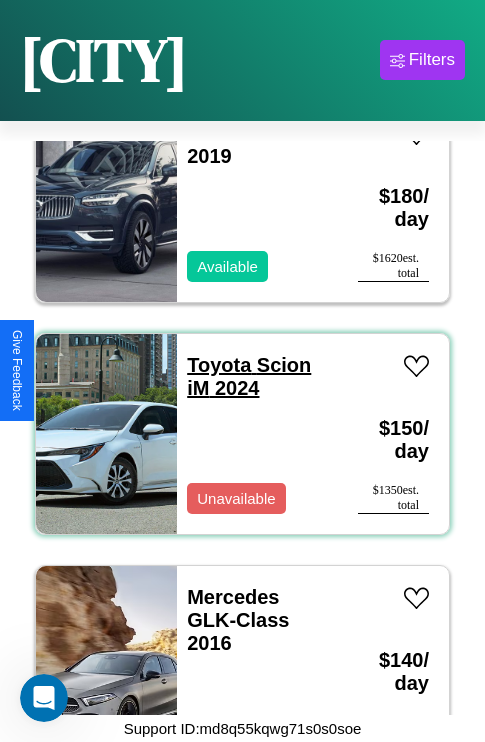 click on "Toyota   Scion iM   2024" at bounding box center (249, 376) 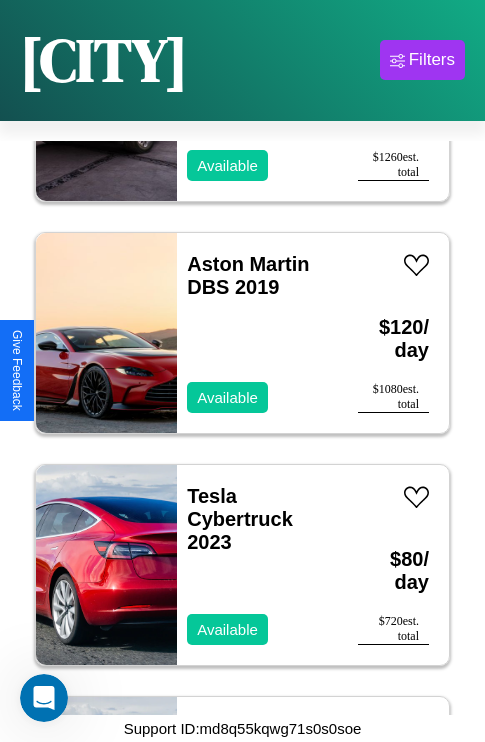 scroll, scrollTop: 18867, scrollLeft: 0, axis: vertical 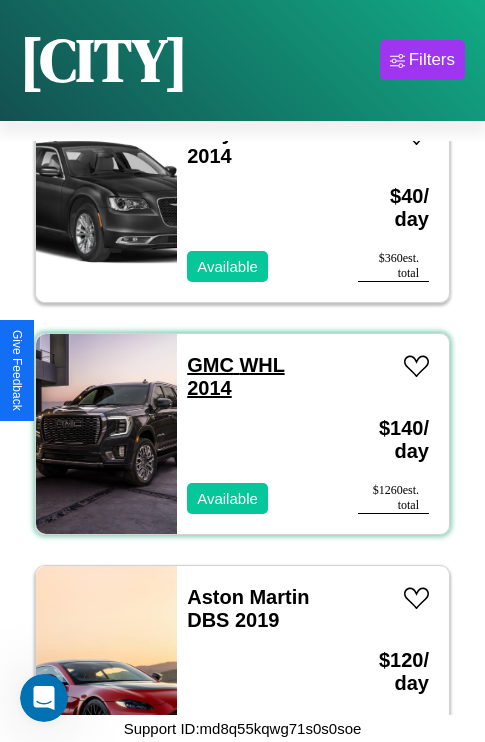 click on "GMC   WHL   2014" at bounding box center (235, 376) 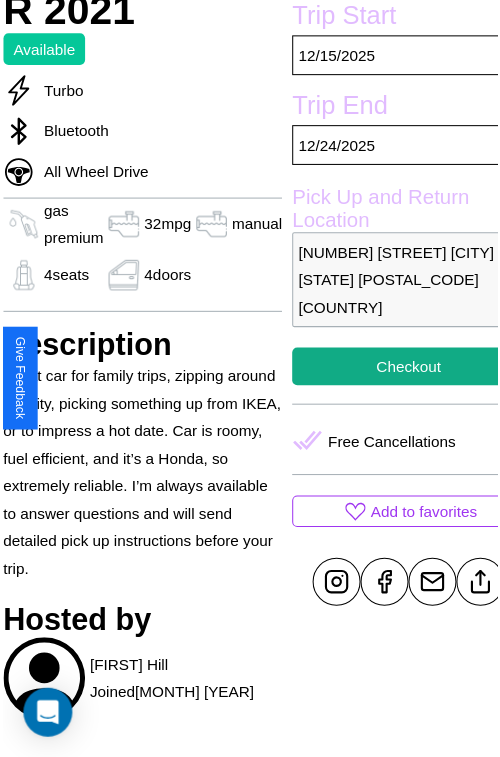 scroll, scrollTop: 532, scrollLeft: 91, axis: both 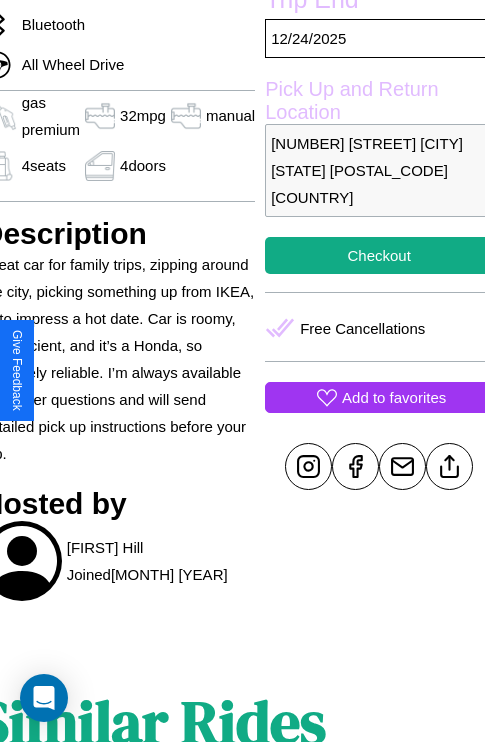 click on "Add to favorites" at bounding box center (394, 397) 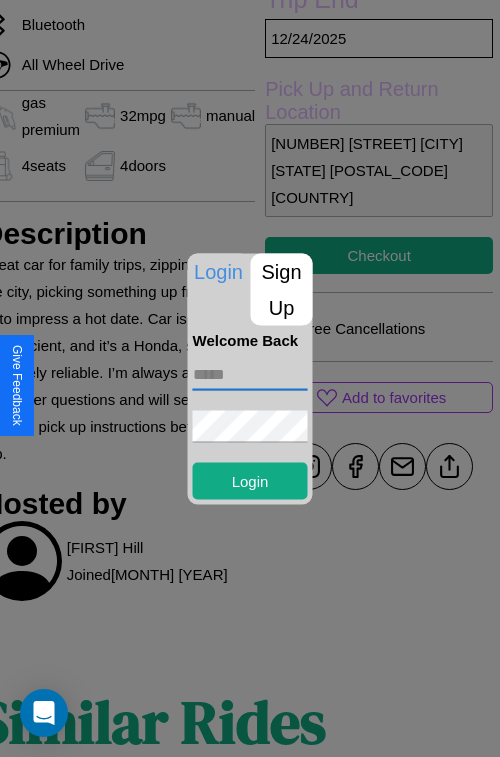 click at bounding box center (250, 374) 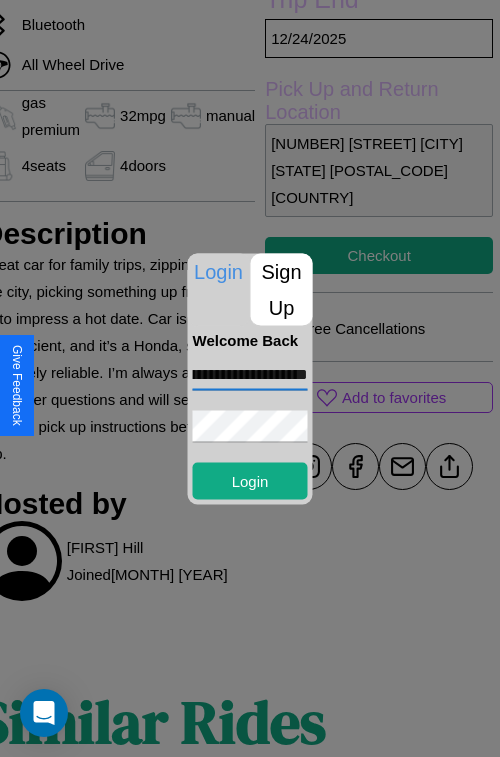 scroll, scrollTop: 0, scrollLeft: 93, axis: horizontal 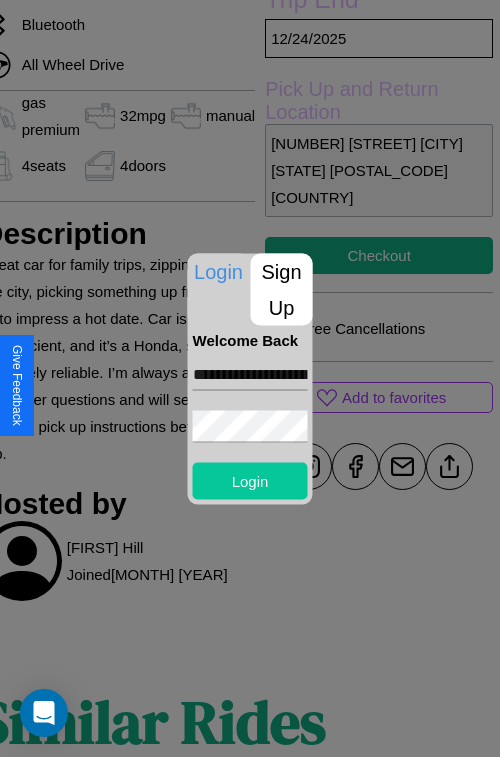 click on "Login" at bounding box center [250, 480] 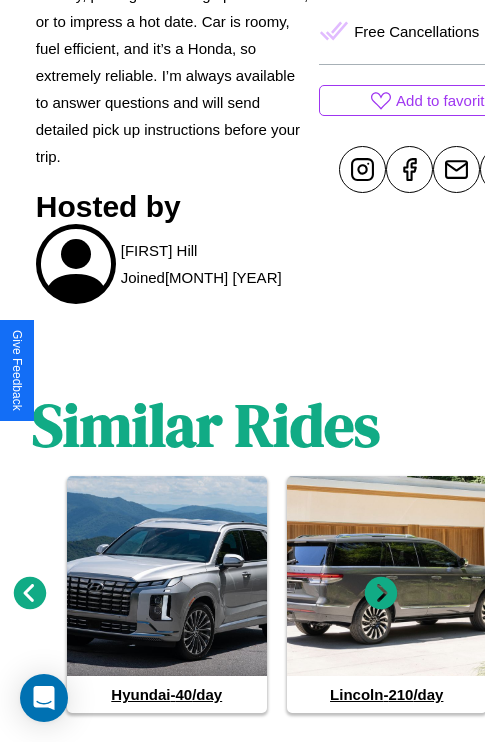 scroll, scrollTop: 867, scrollLeft: 30, axis: both 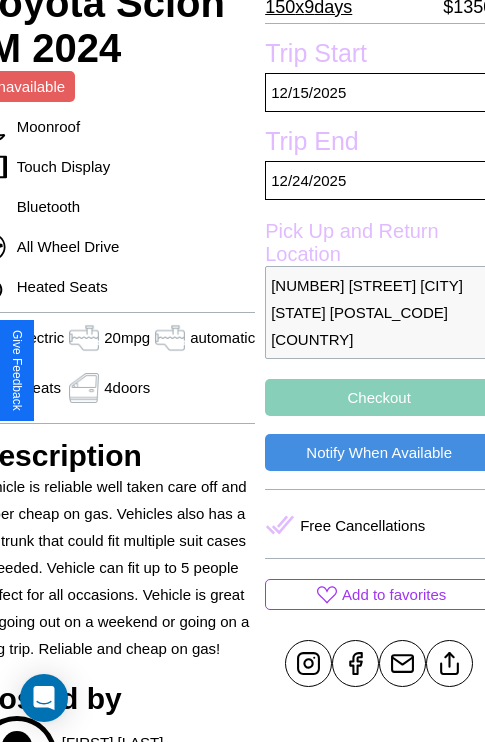 click on "Checkout" at bounding box center [379, 397] 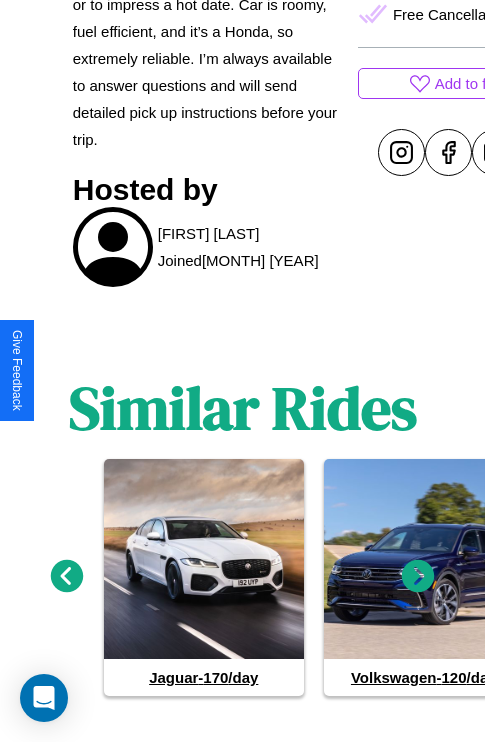 scroll, scrollTop: 975, scrollLeft: 0, axis: vertical 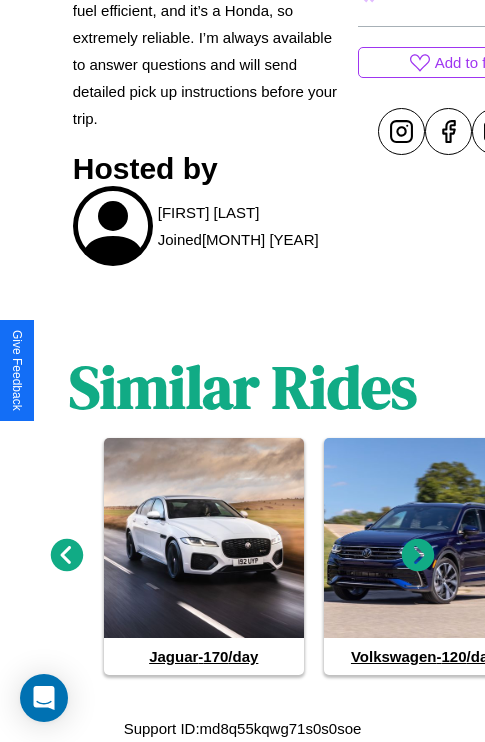 click 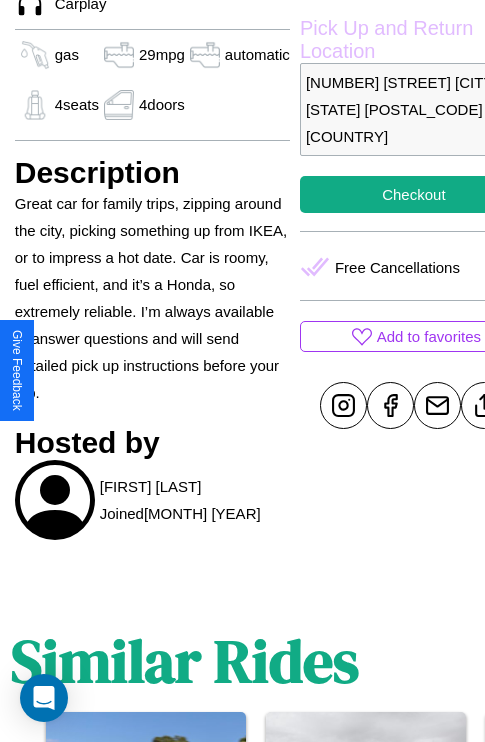 scroll, scrollTop: 709, scrollLeft: 64, axis: both 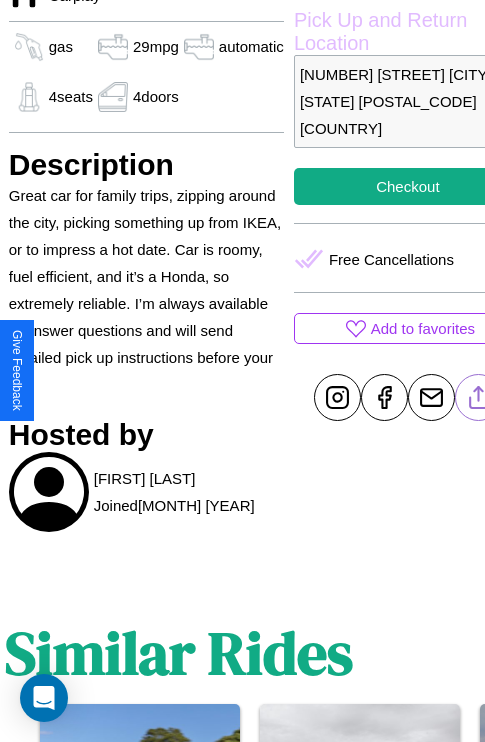 click 